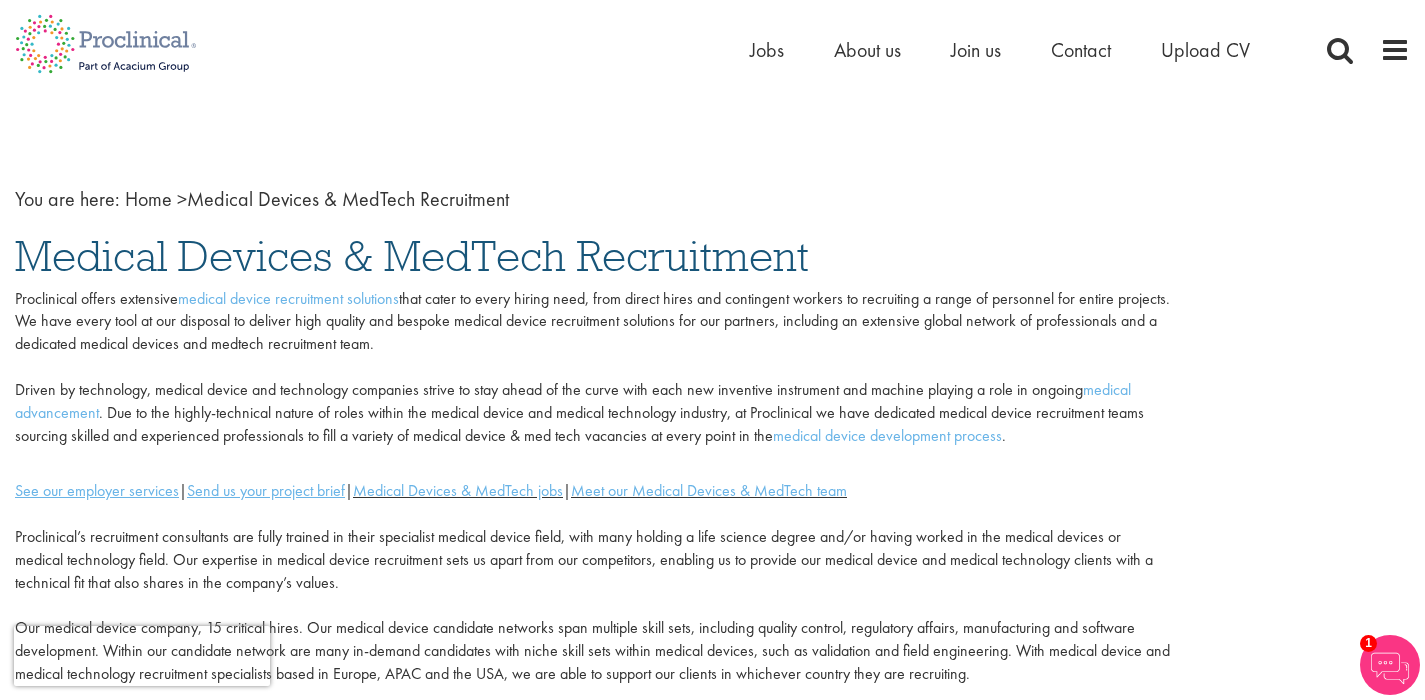 scroll, scrollTop: 0, scrollLeft: 0, axis: both 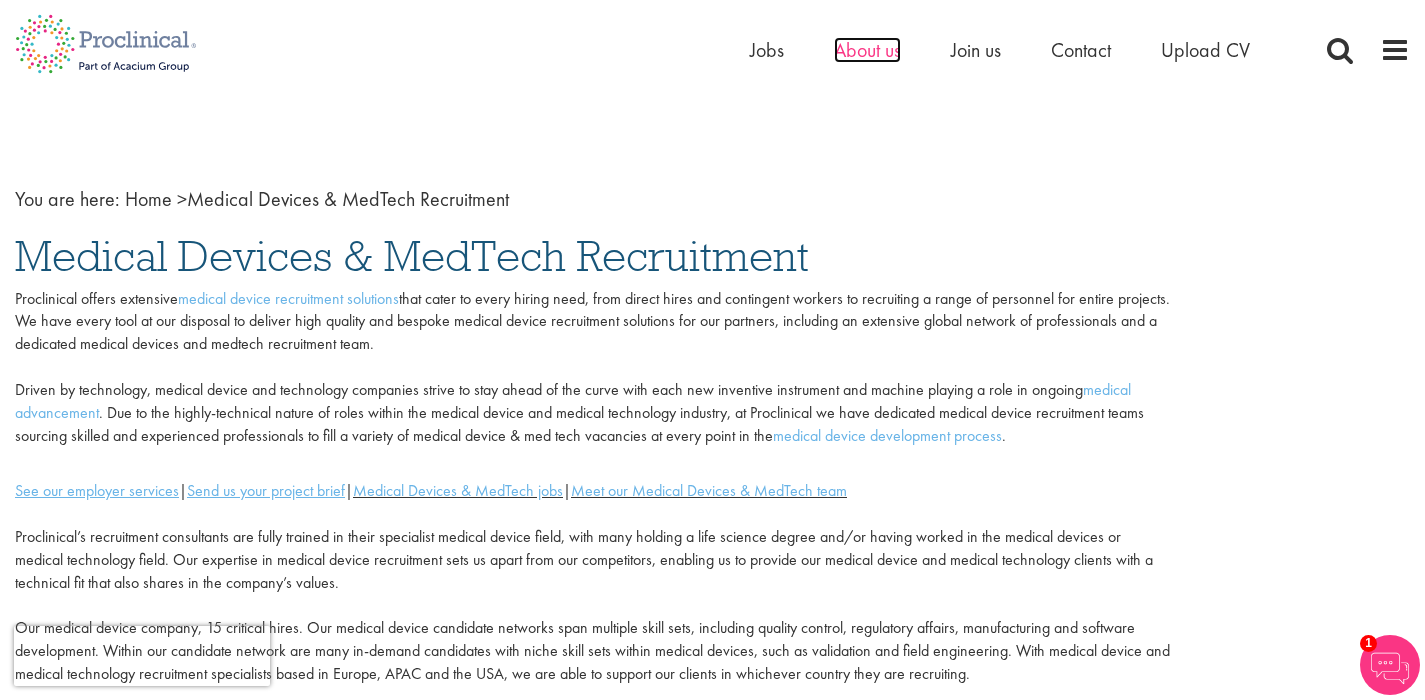 click on "About us" at bounding box center [867, 50] 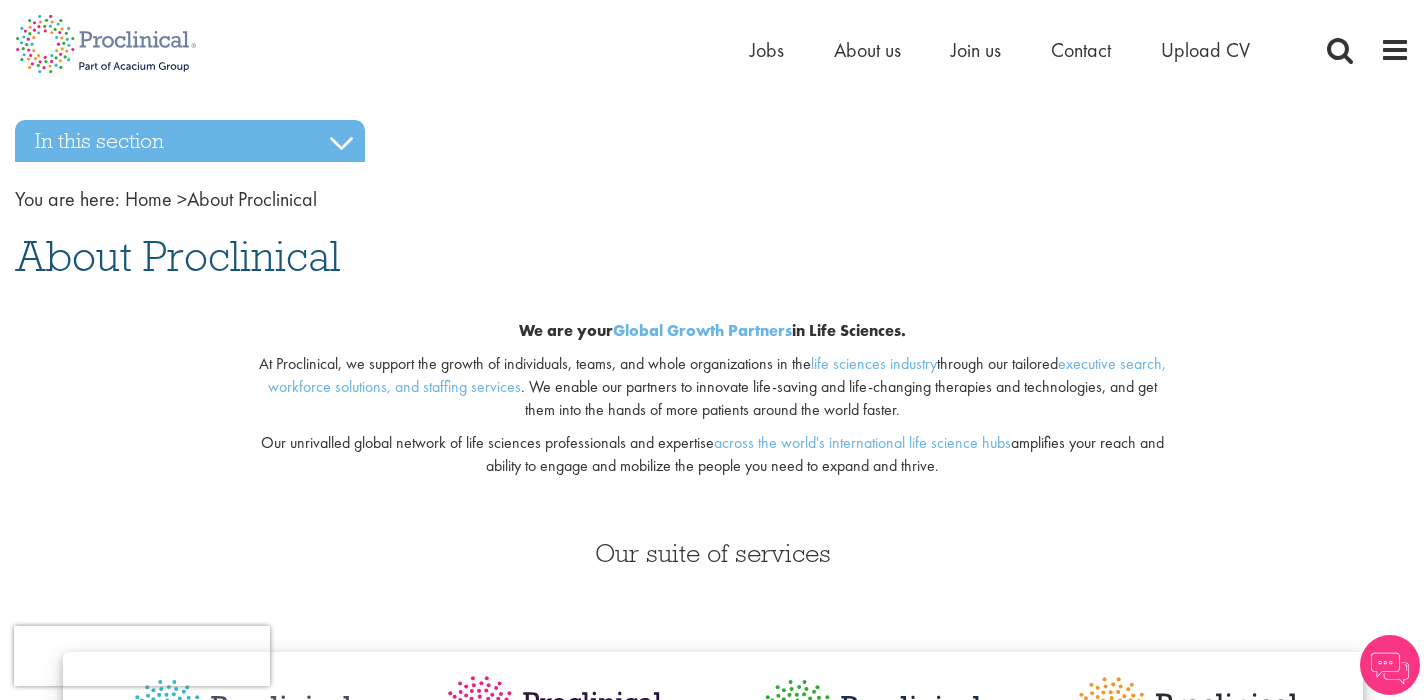 scroll, scrollTop: 0, scrollLeft: 0, axis: both 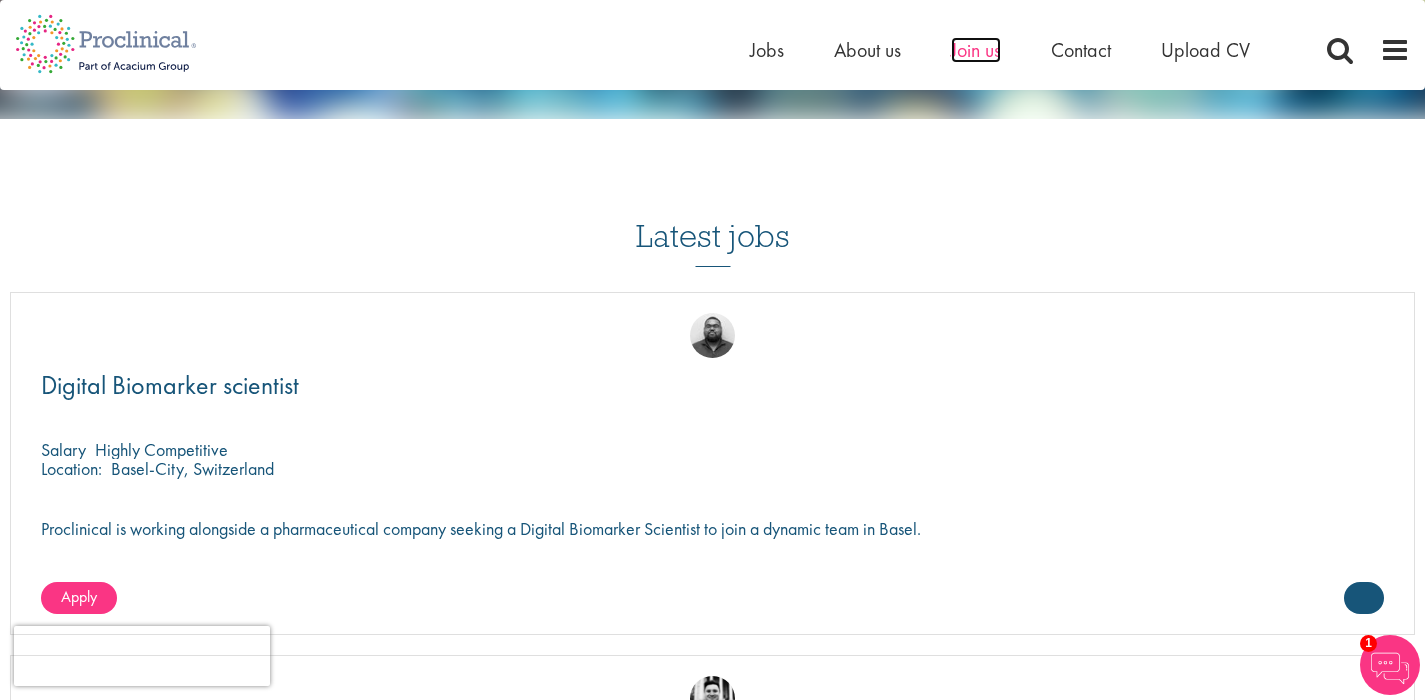 click on "Join us" at bounding box center [976, 50] 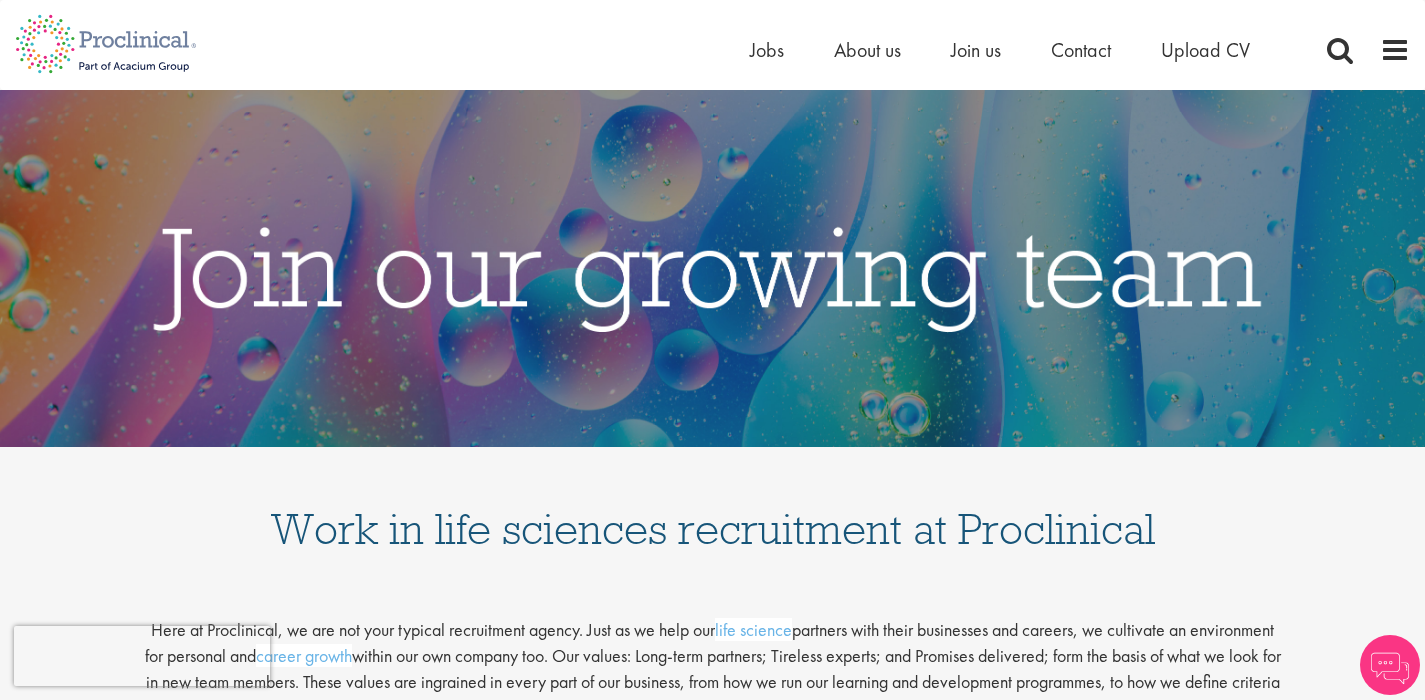 scroll, scrollTop: 0, scrollLeft: 0, axis: both 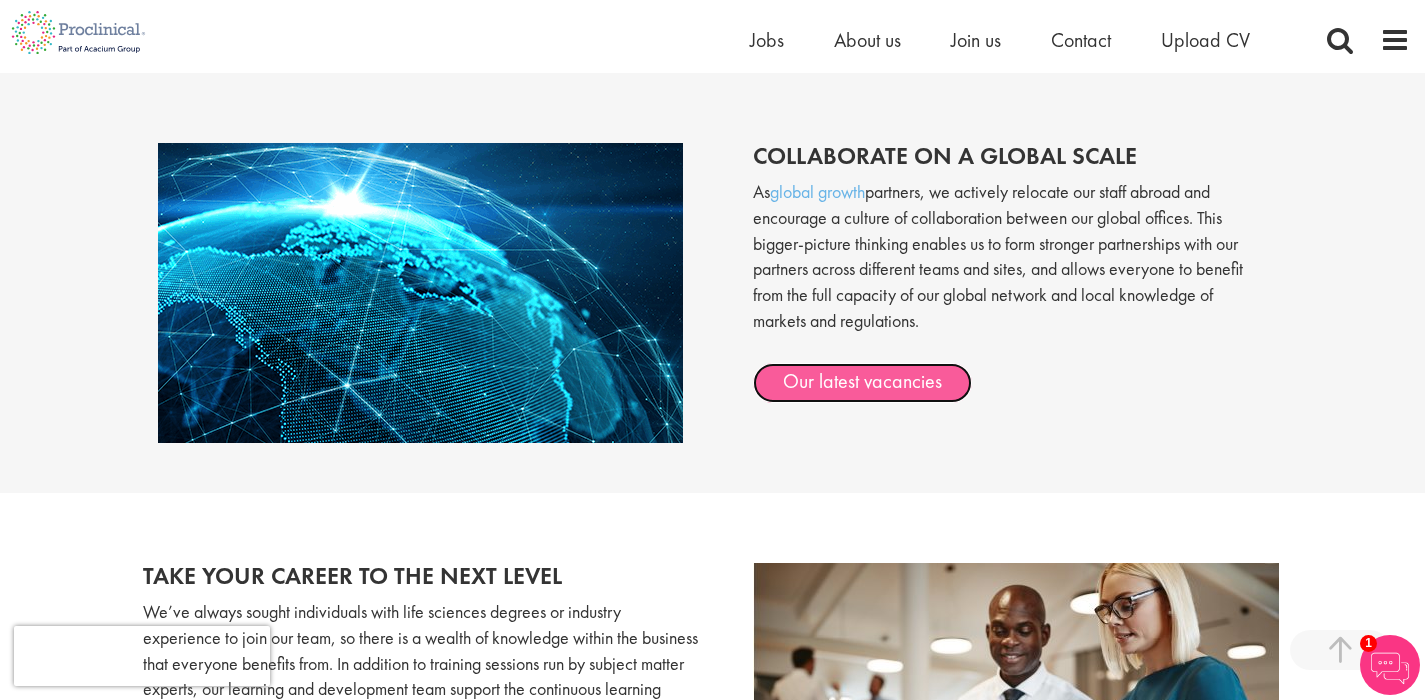 click on "Our latest vacancies" at bounding box center [862, 383] 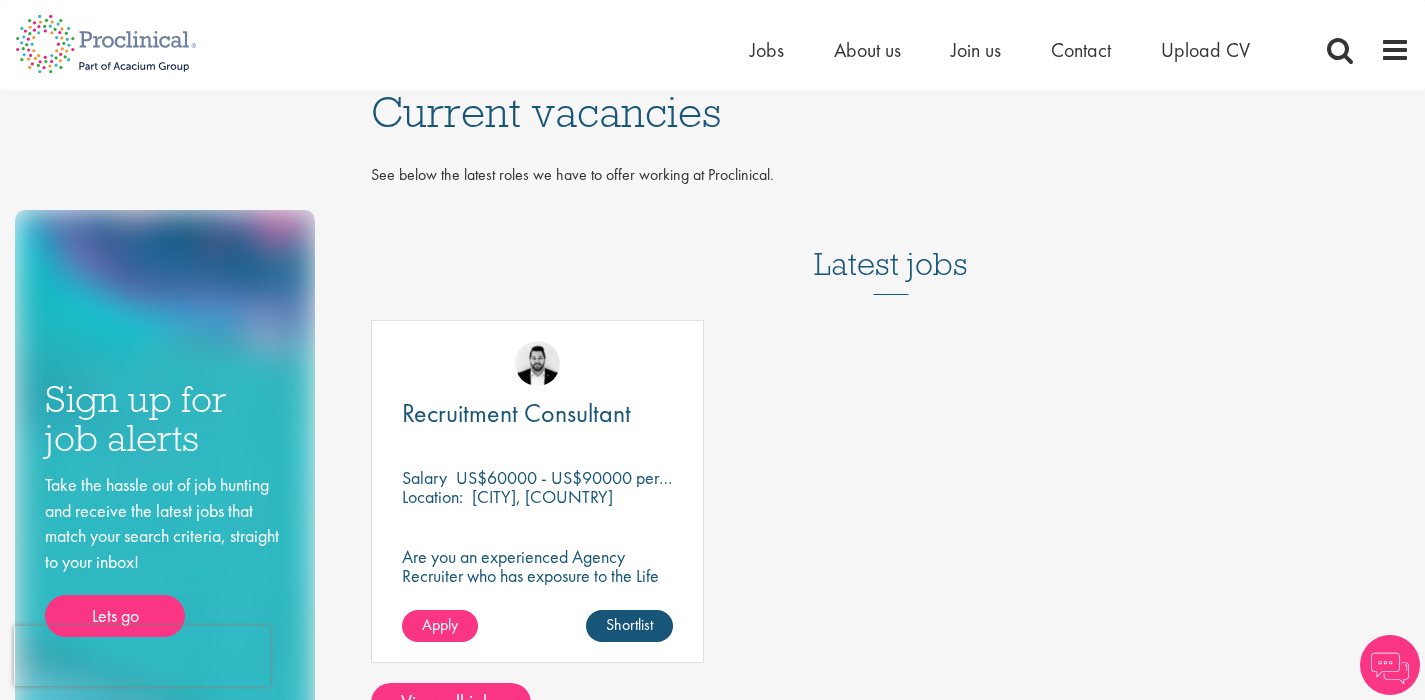 scroll, scrollTop: 0, scrollLeft: 0, axis: both 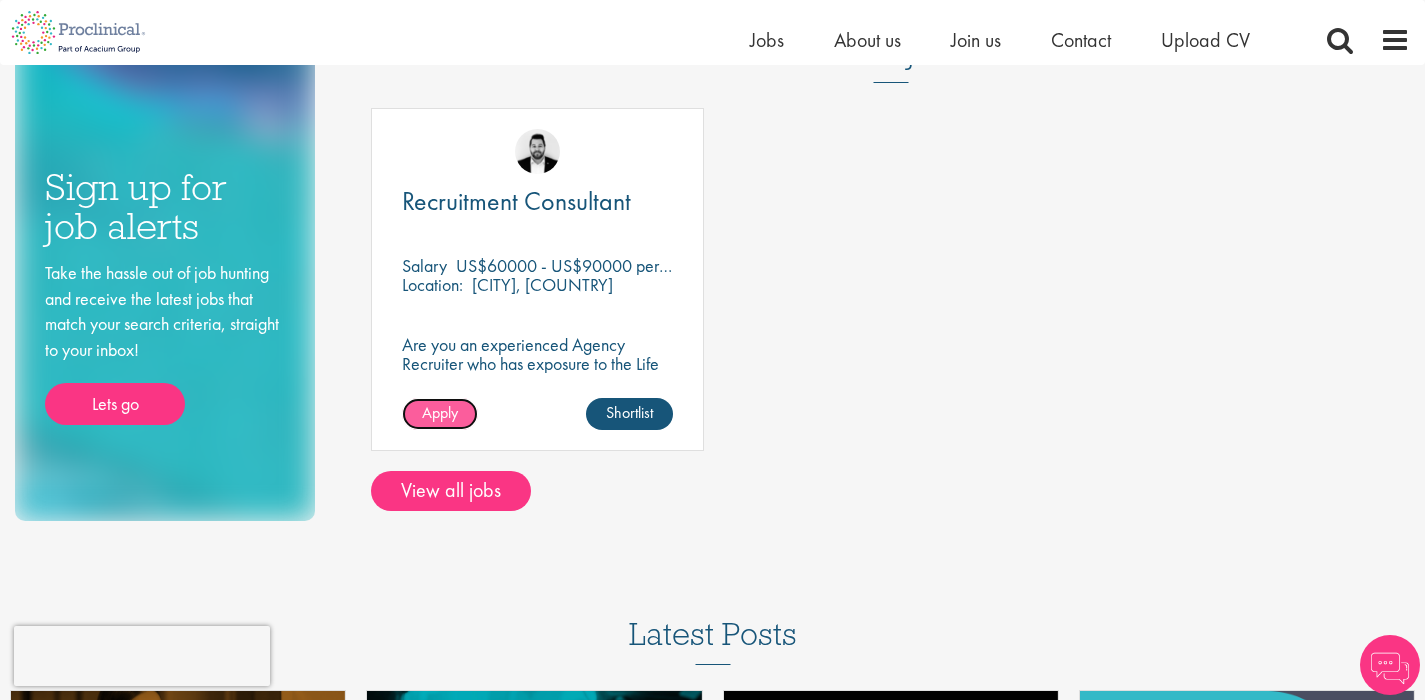 click on "Apply" at bounding box center (440, 414) 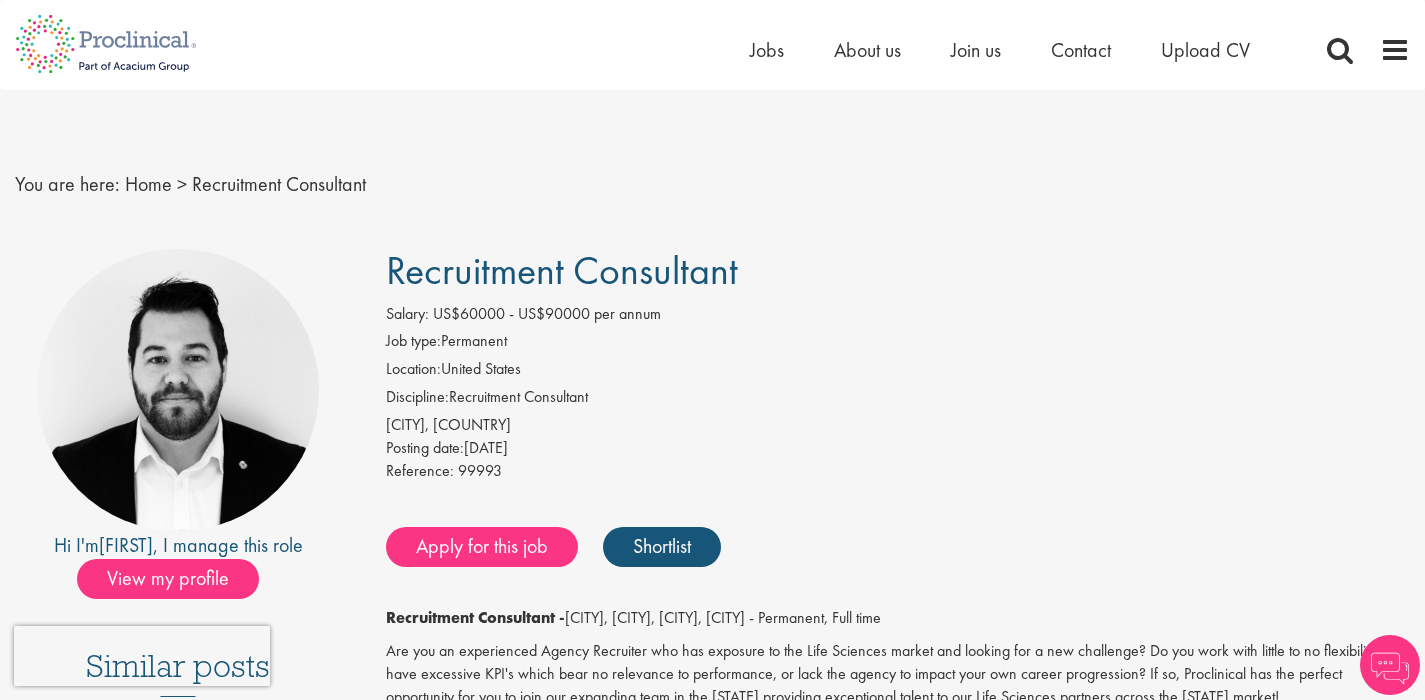 scroll, scrollTop: 0, scrollLeft: 0, axis: both 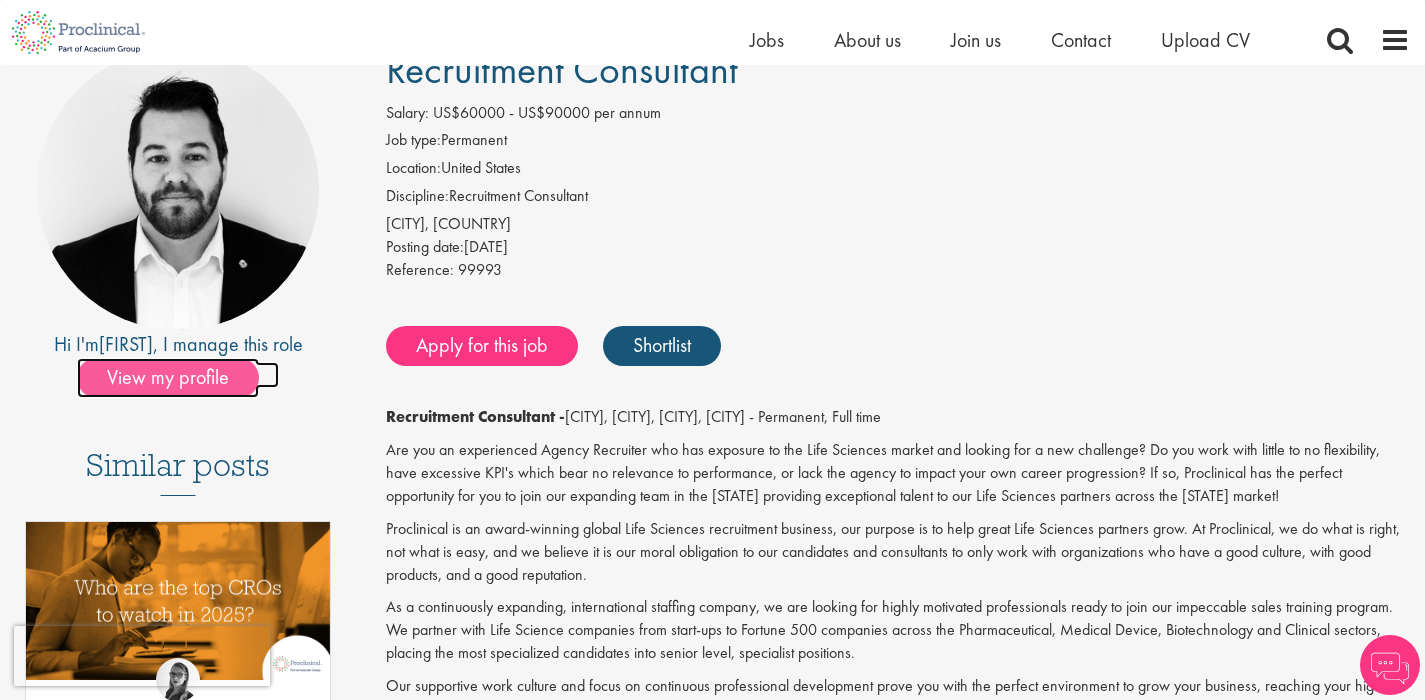 click on "View my profile" at bounding box center (168, 378) 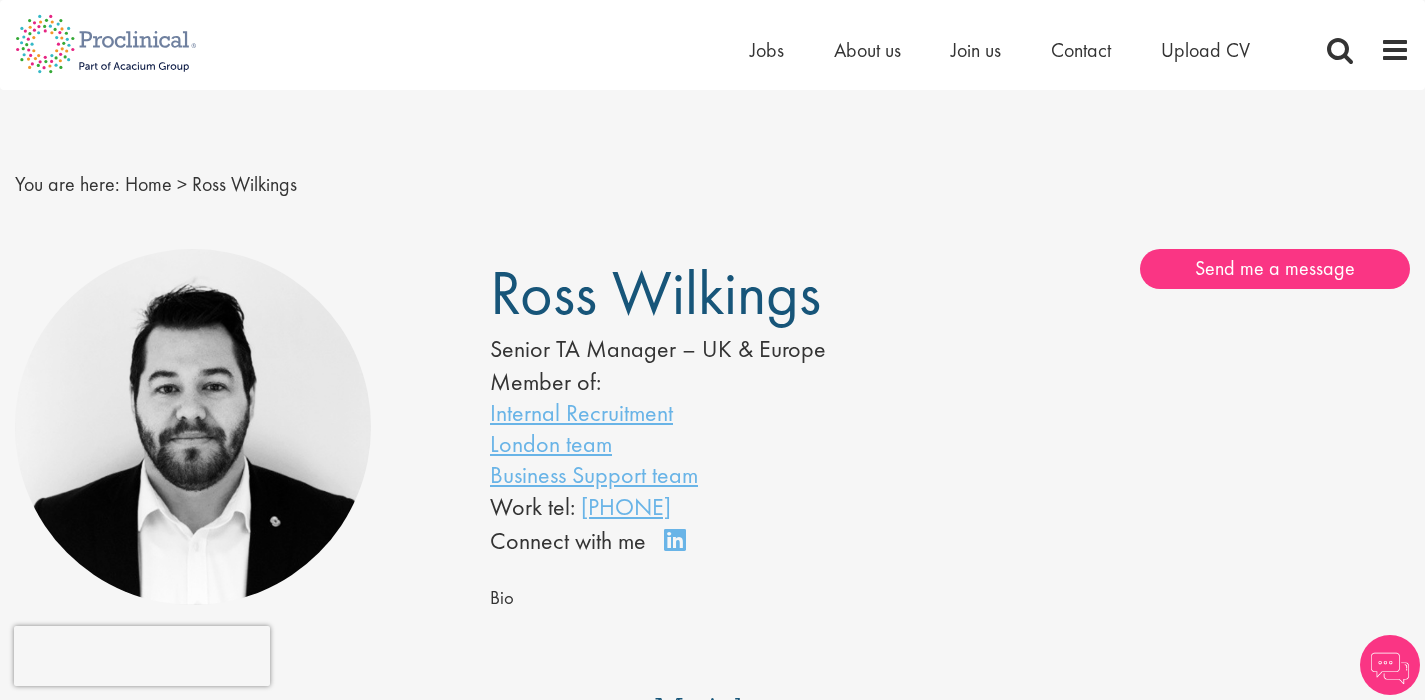 scroll, scrollTop: 0, scrollLeft: 0, axis: both 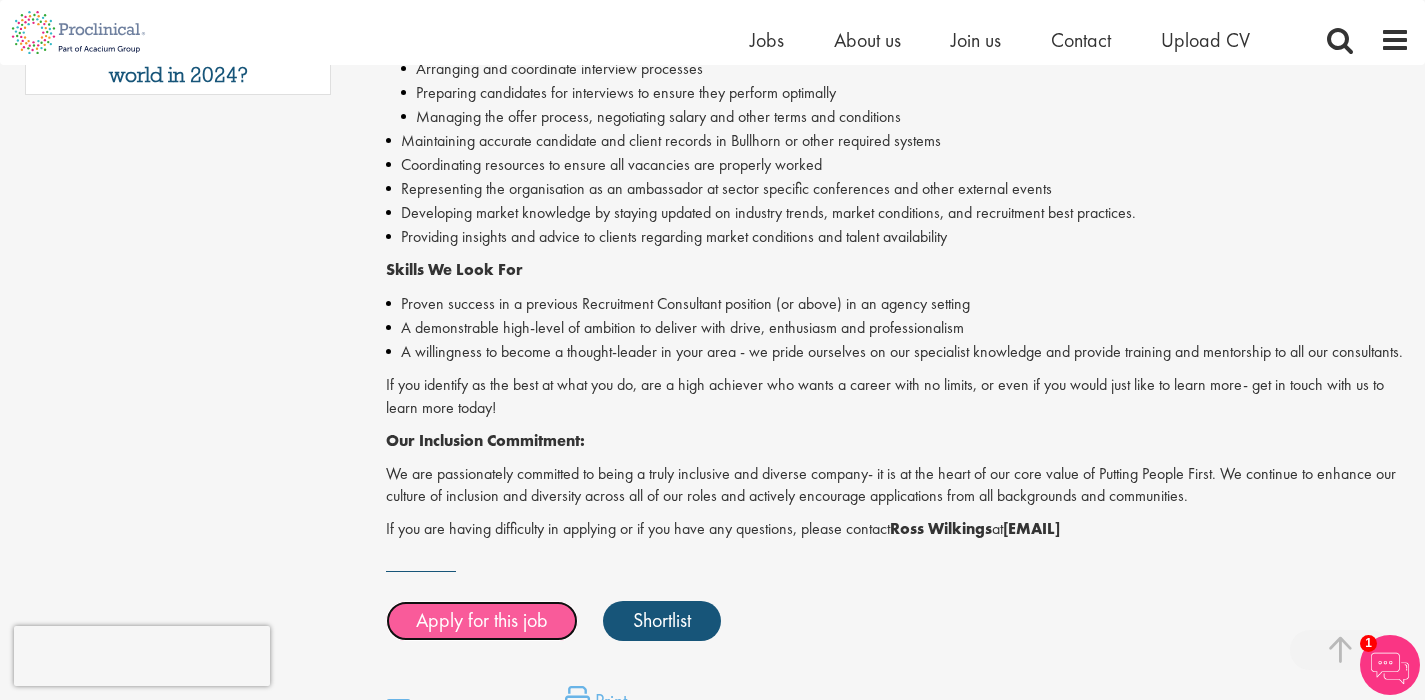 click on "Apply for this job" at bounding box center [482, 621] 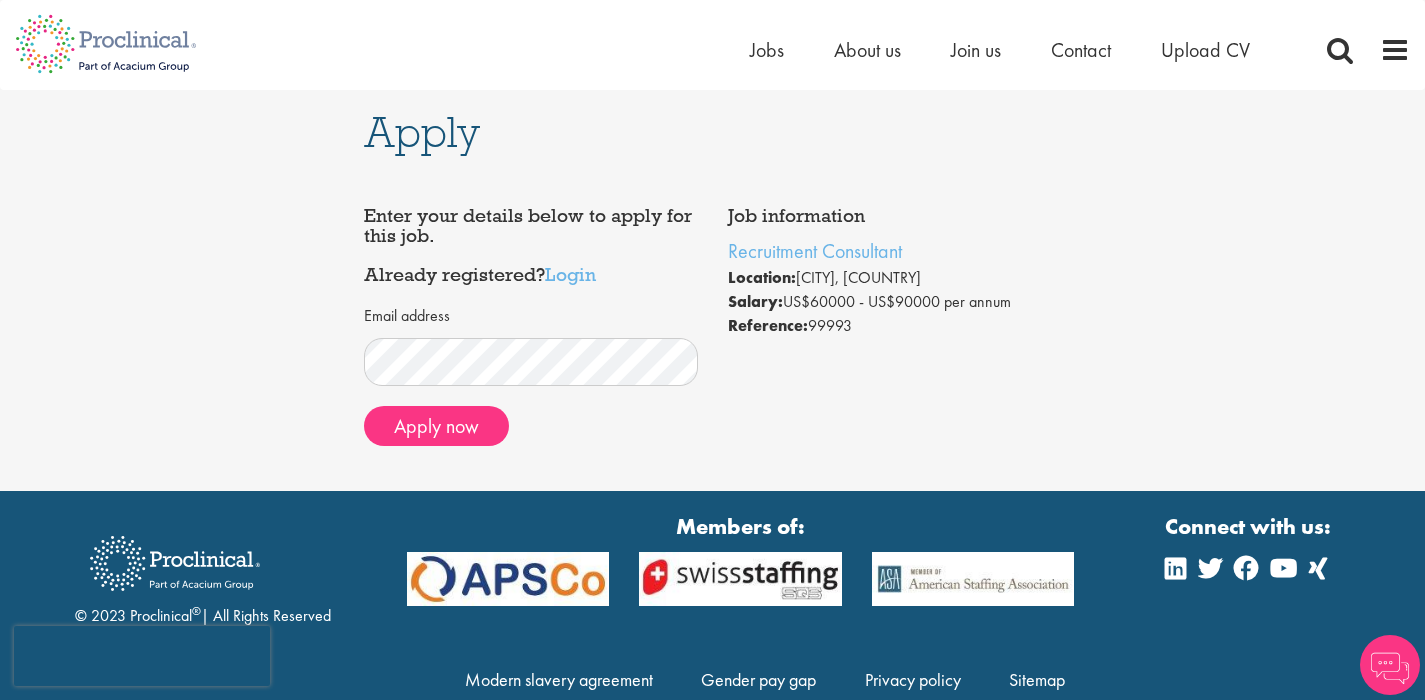 scroll, scrollTop: 0, scrollLeft: 0, axis: both 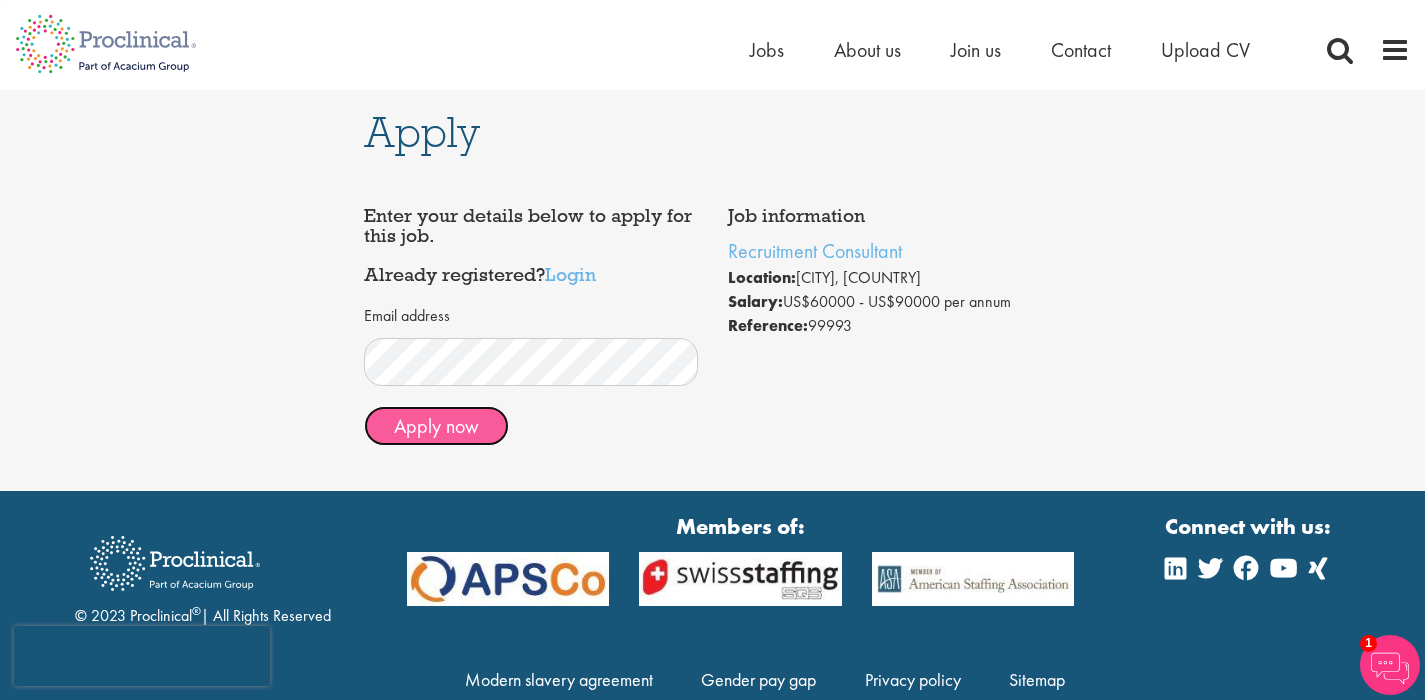 click on "Apply now" at bounding box center [436, 426] 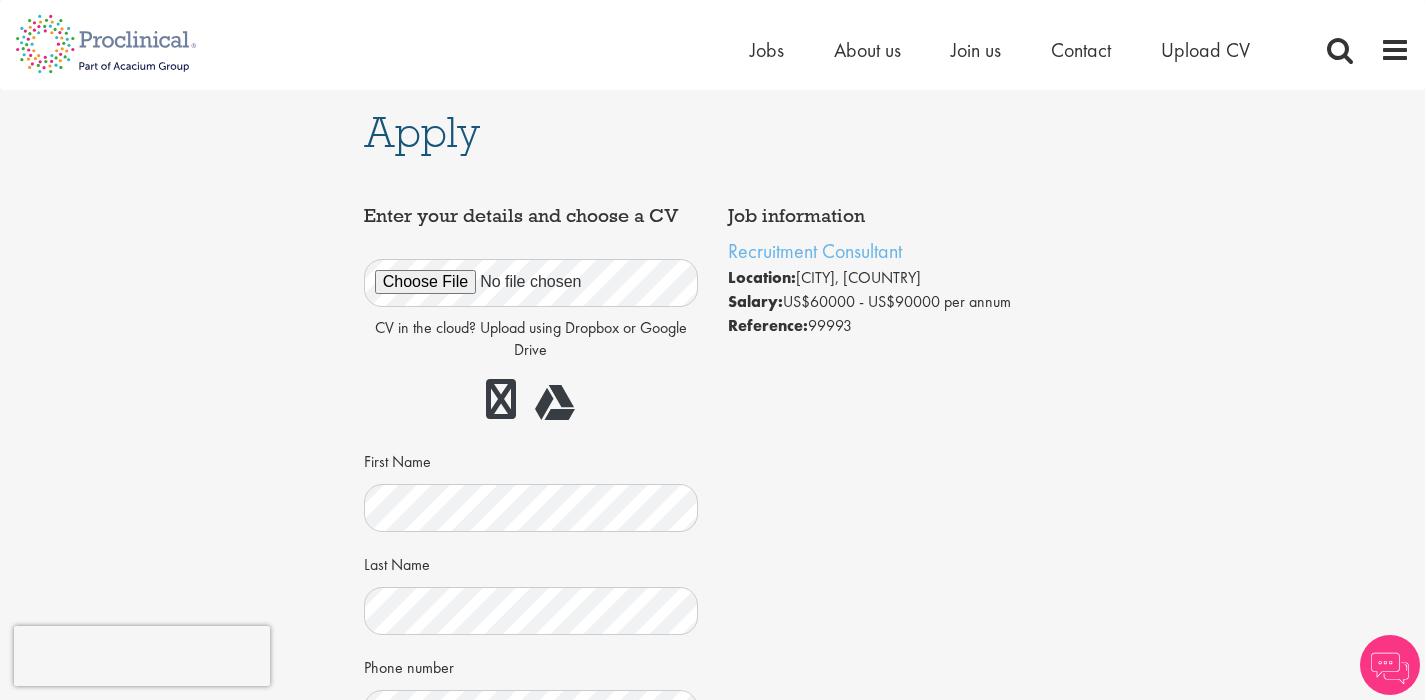 scroll, scrollTop: 0, scrollLeft: 0, axis: both 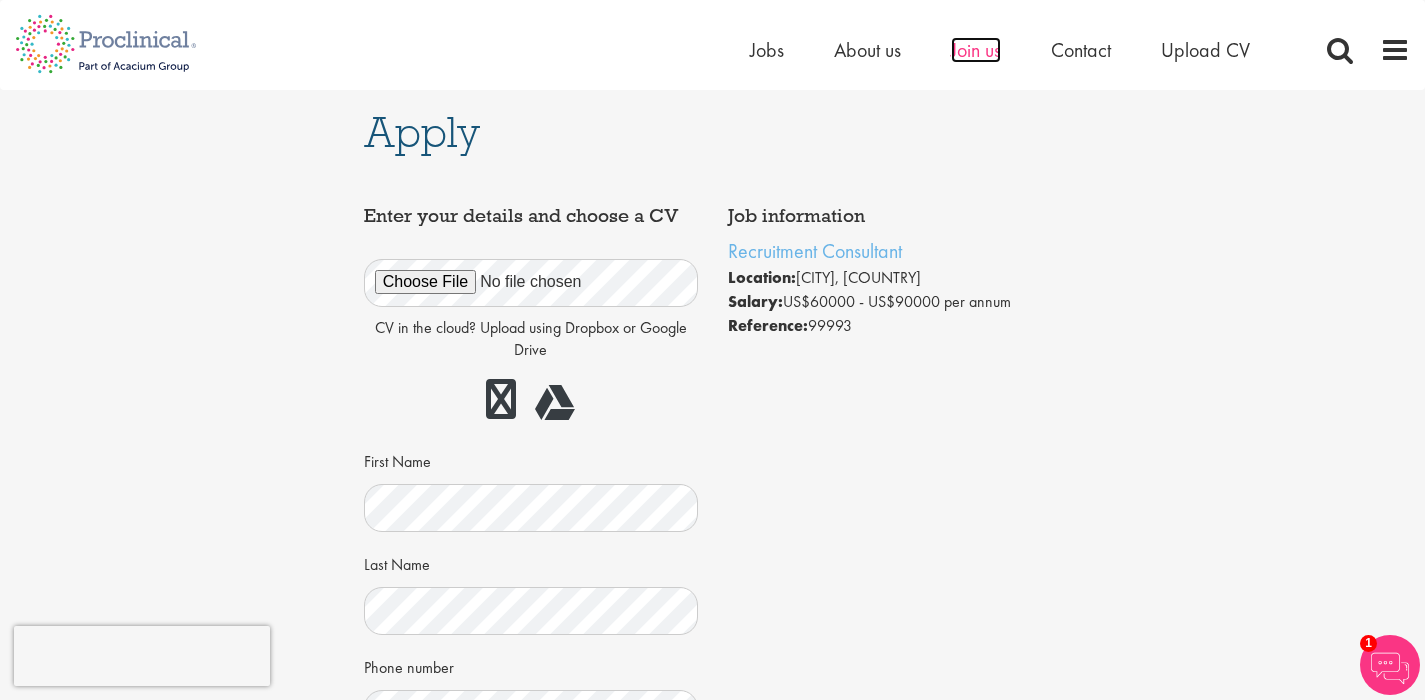 click on "Join us" at bounding box center [976, 50] 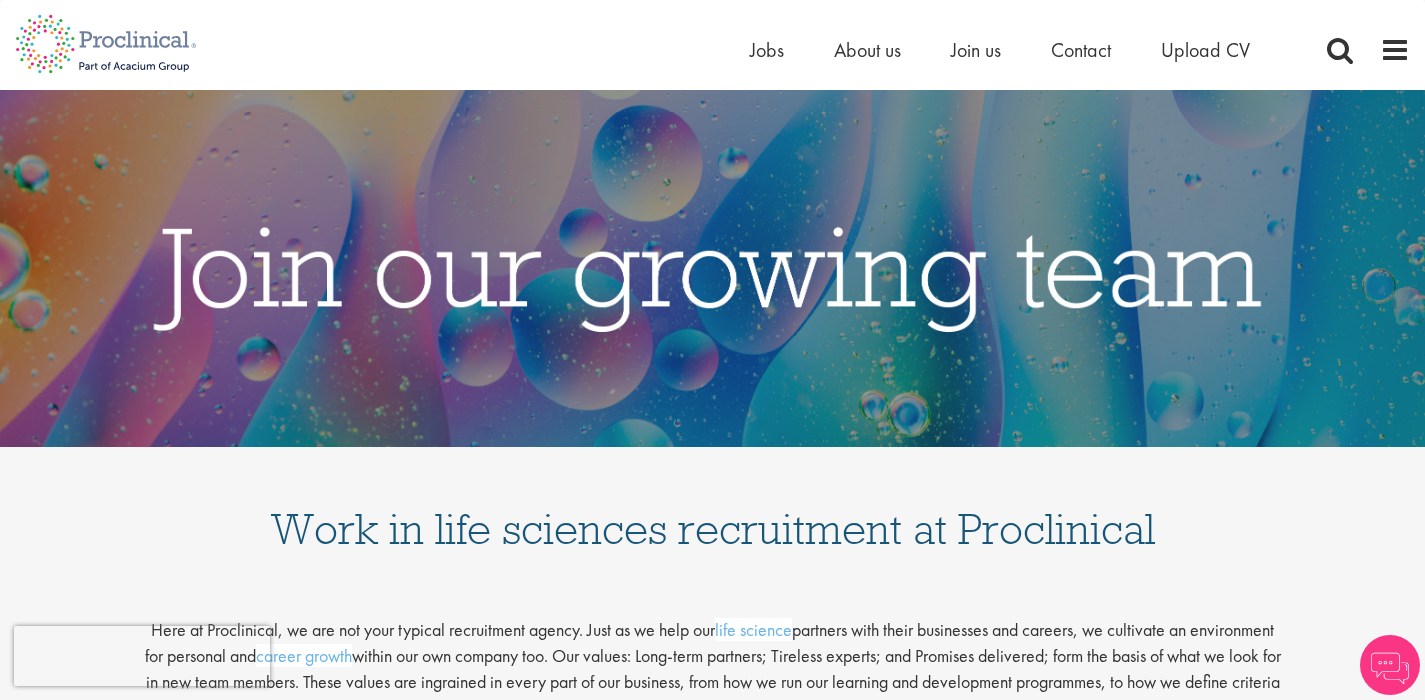 scroll, scrollTop: 0, scrollLeft: 0, axis: both 